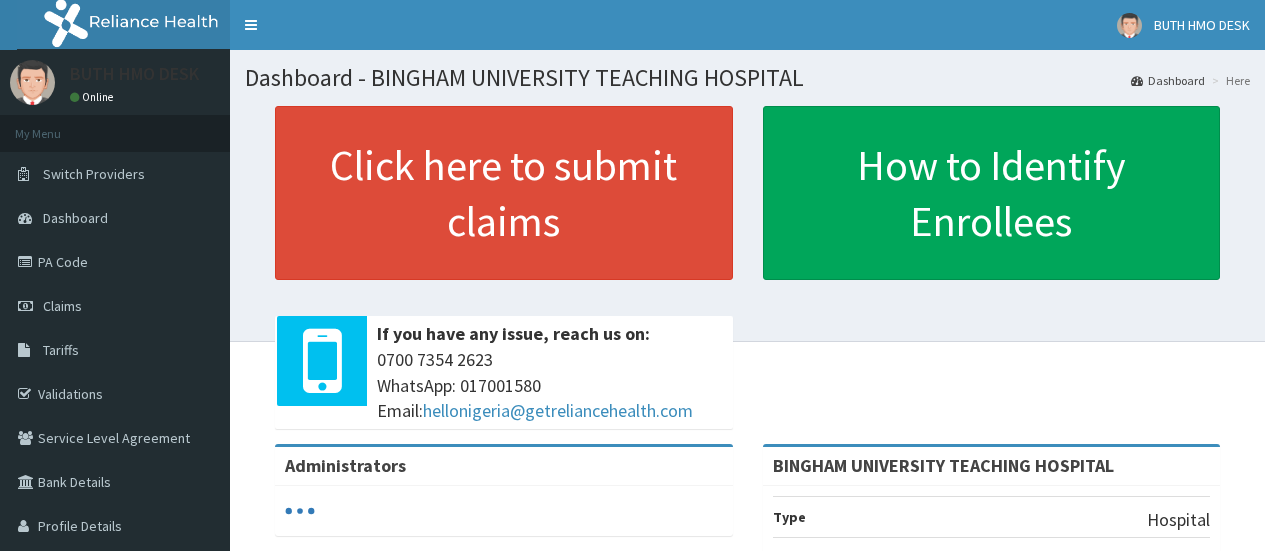 scroll, scrollTop: 0, scrollLeft: 0, axis: both 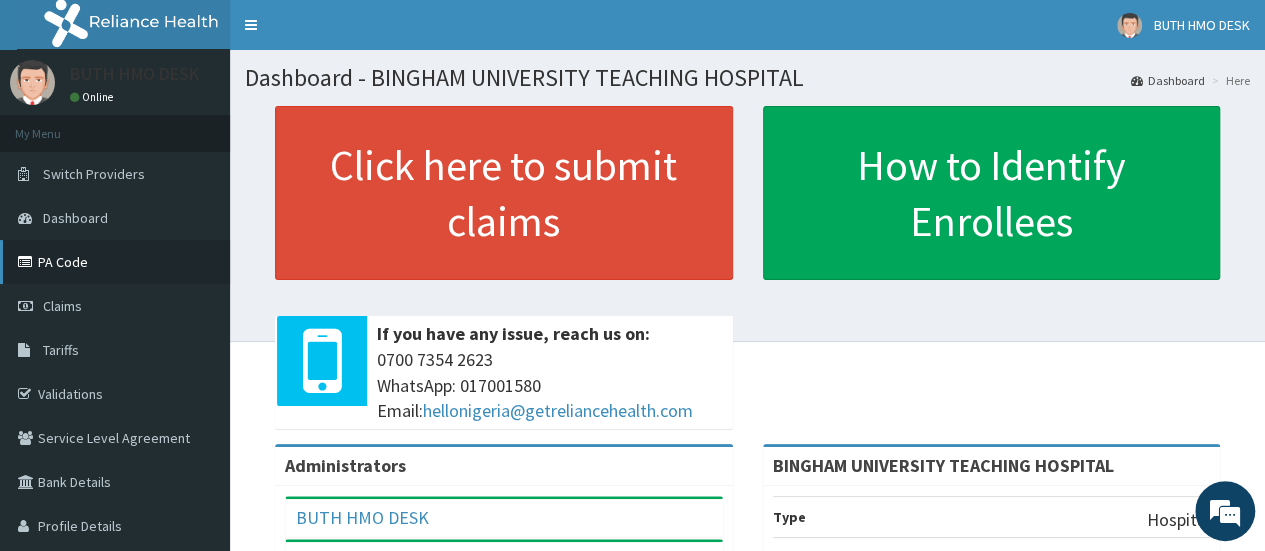 click on "PA Code" at bounding box center [115, 262] 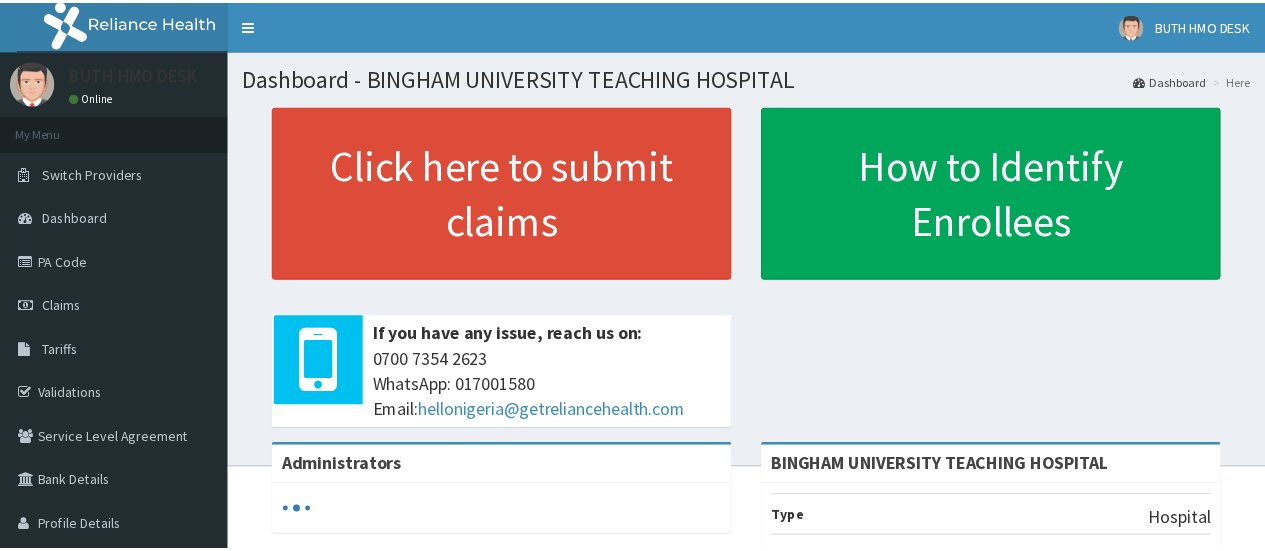 scroll, scrollTop: 0, scrollLeft: 0, axis: both 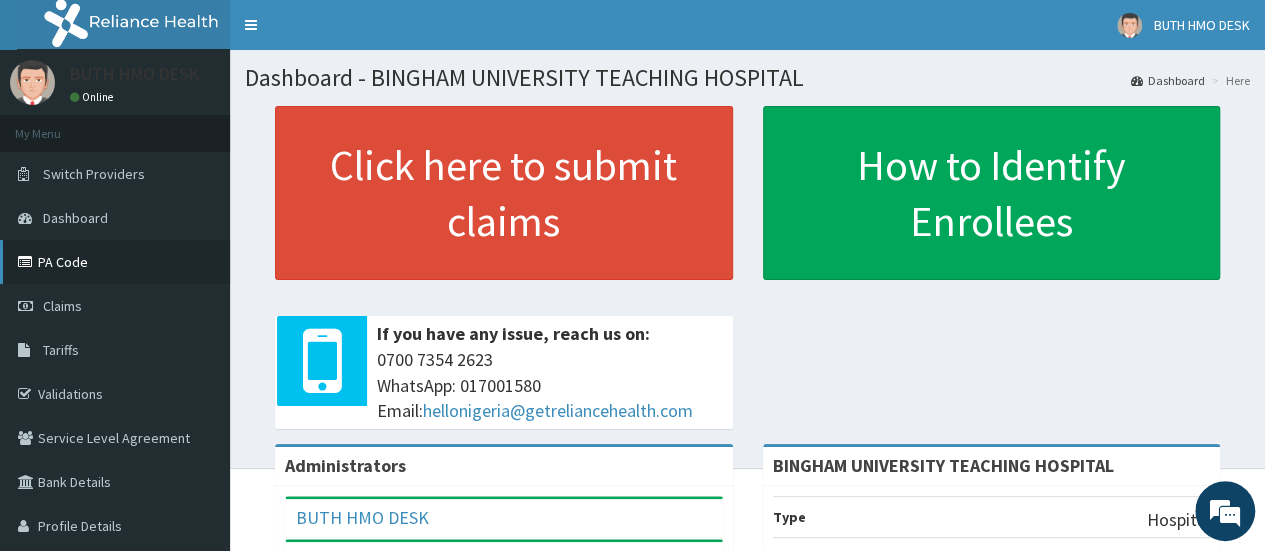 click on "PA Code" at bounding box center [115, 262] 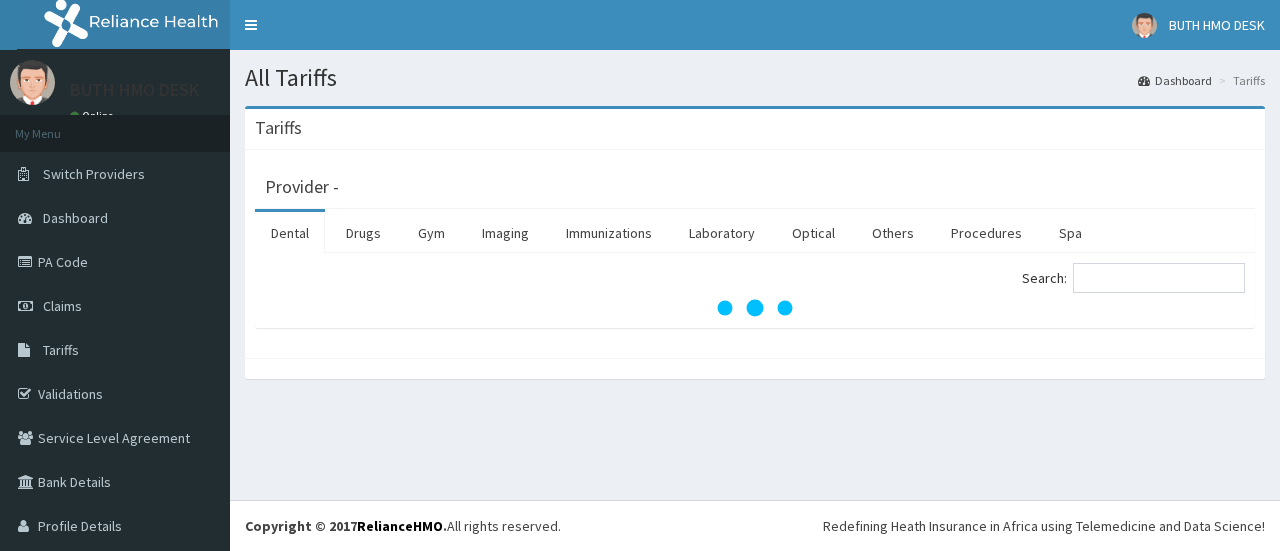 scroll, scrollTop: 0, scrollLeft: 0, axis: both 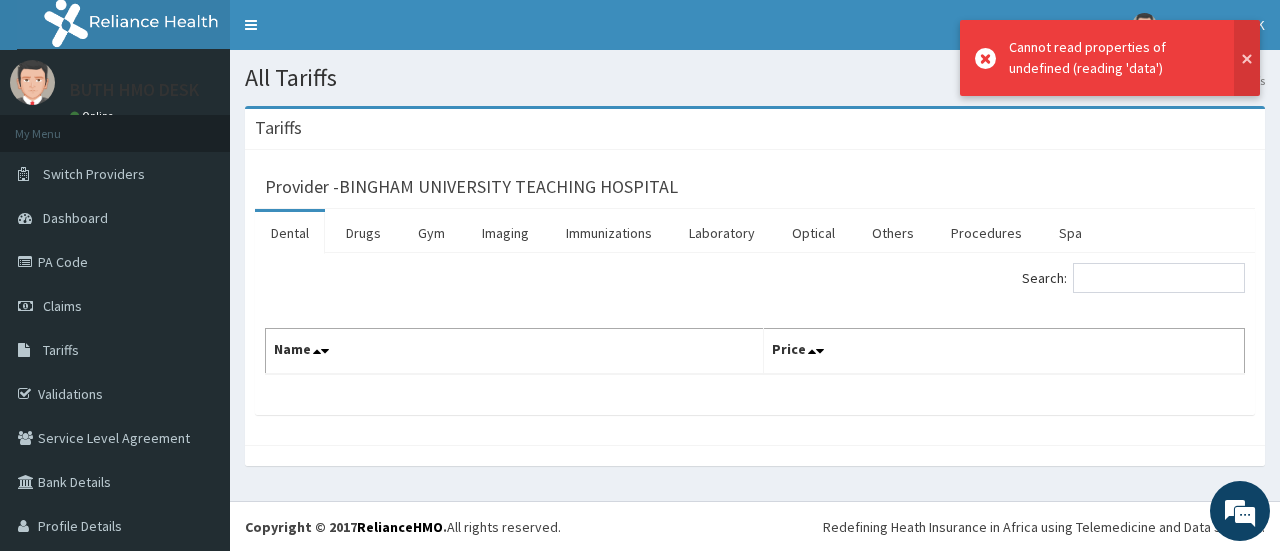 click at bounding box center [1247, 58] 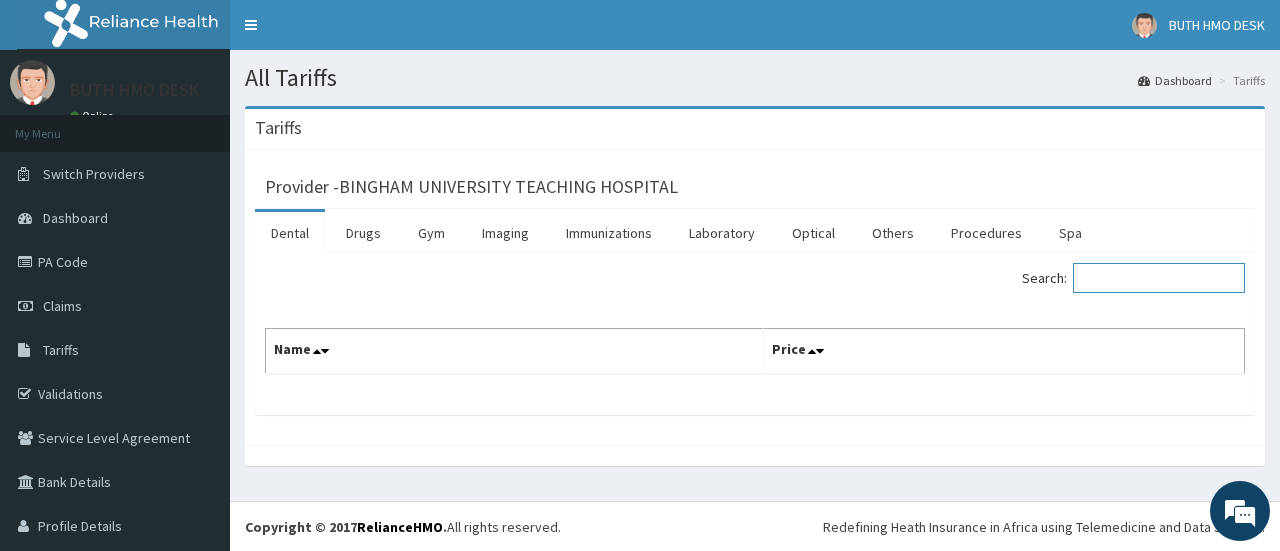 click on "Search:" at bounding box center (1159, 278) 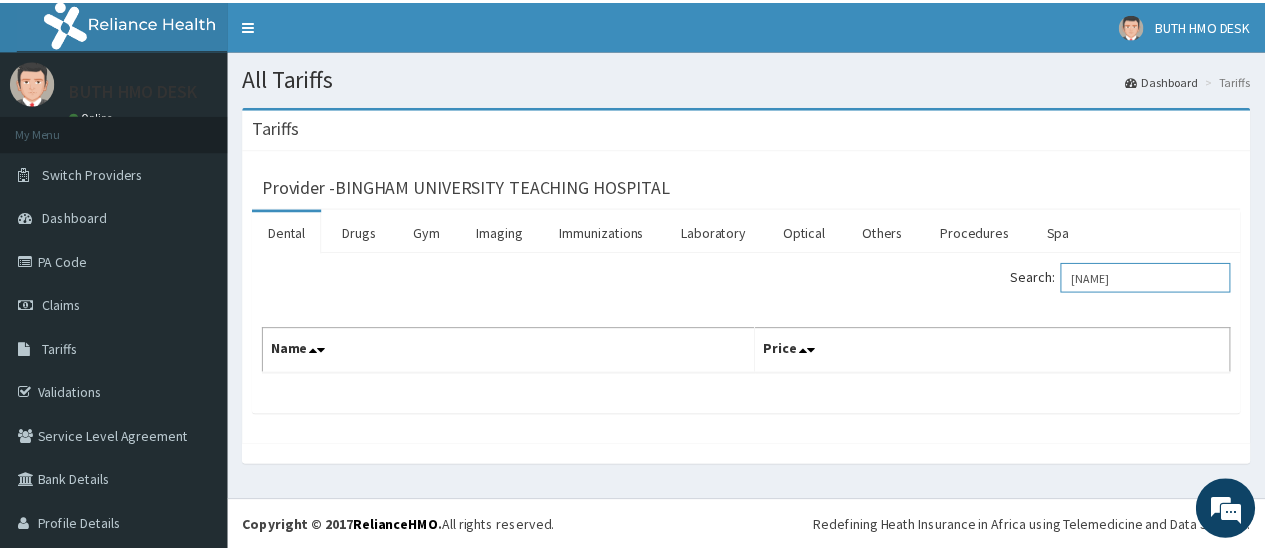 scroll, scrollTop: 0, scrollLeft: 0, axis: both 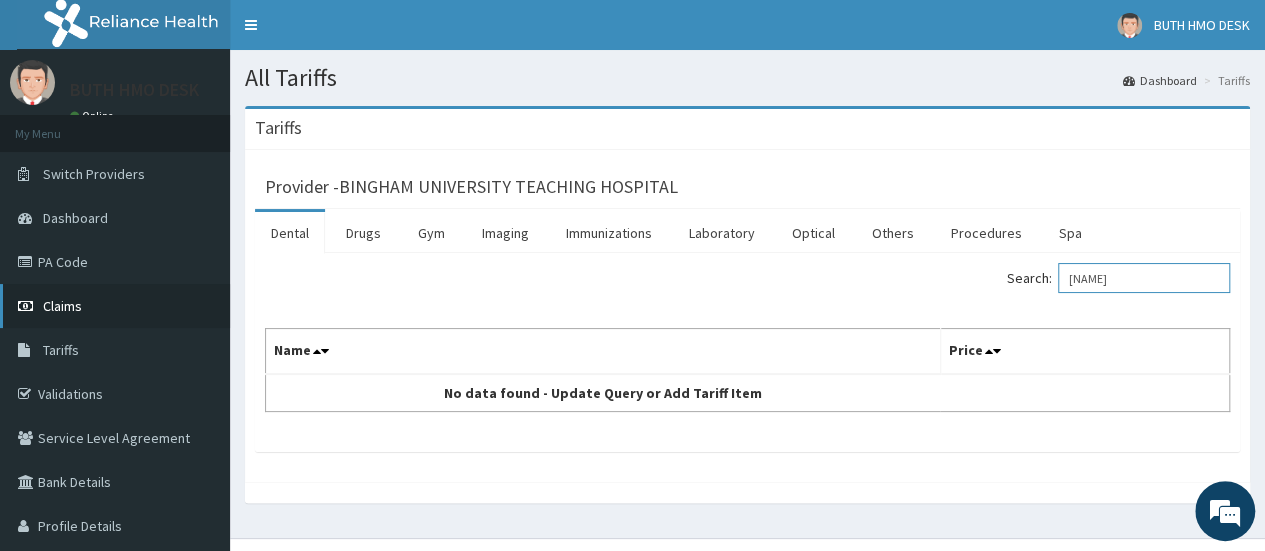 type on "DONO" 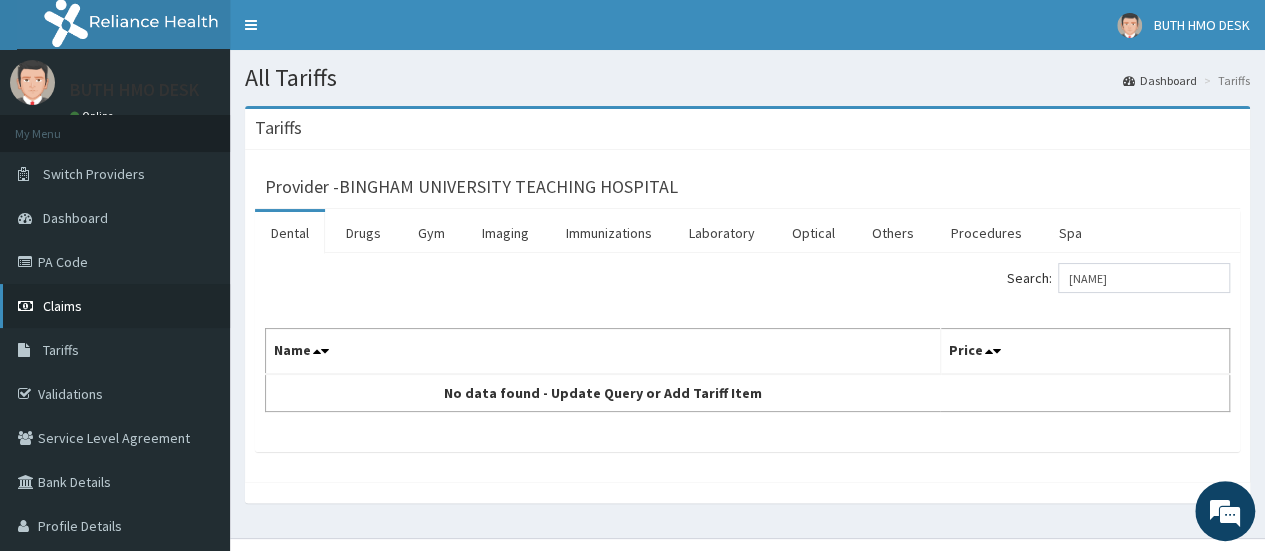 click on "Claims" at bounding box center [62, 306] 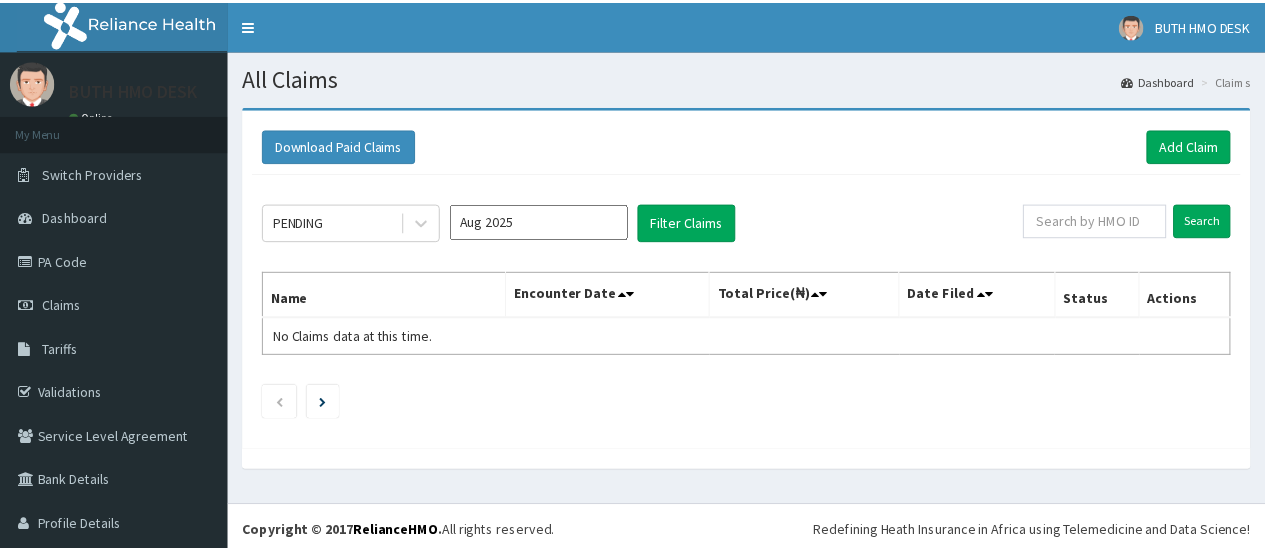scroll, scrollTop: 0, scrollLeft: 0, axis: both 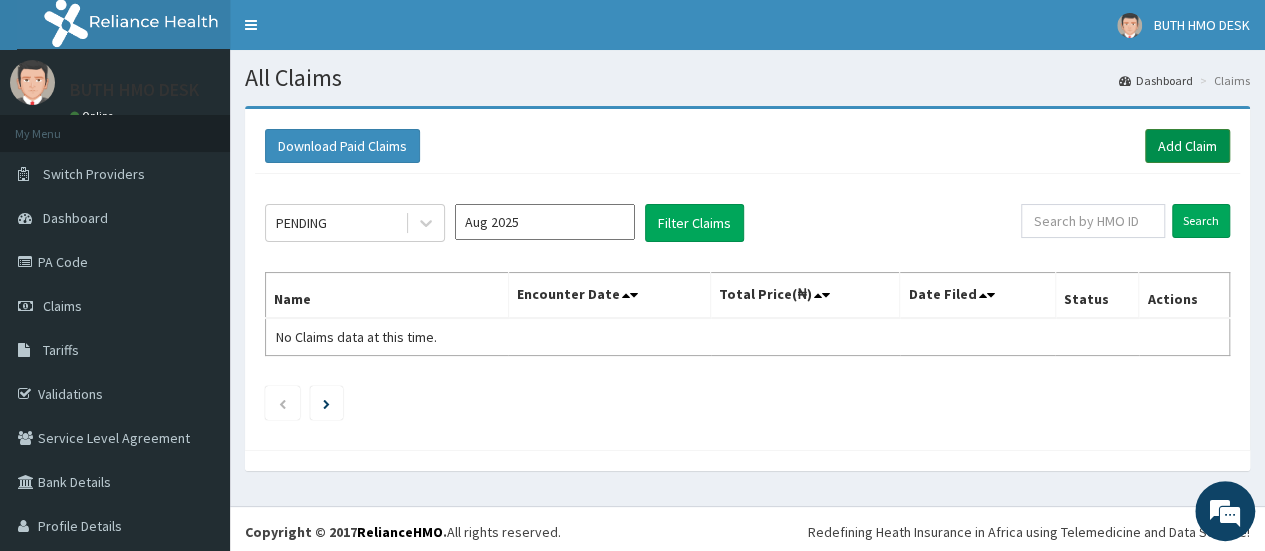 click on "Add Claim" at bounding box center [1187, 146] 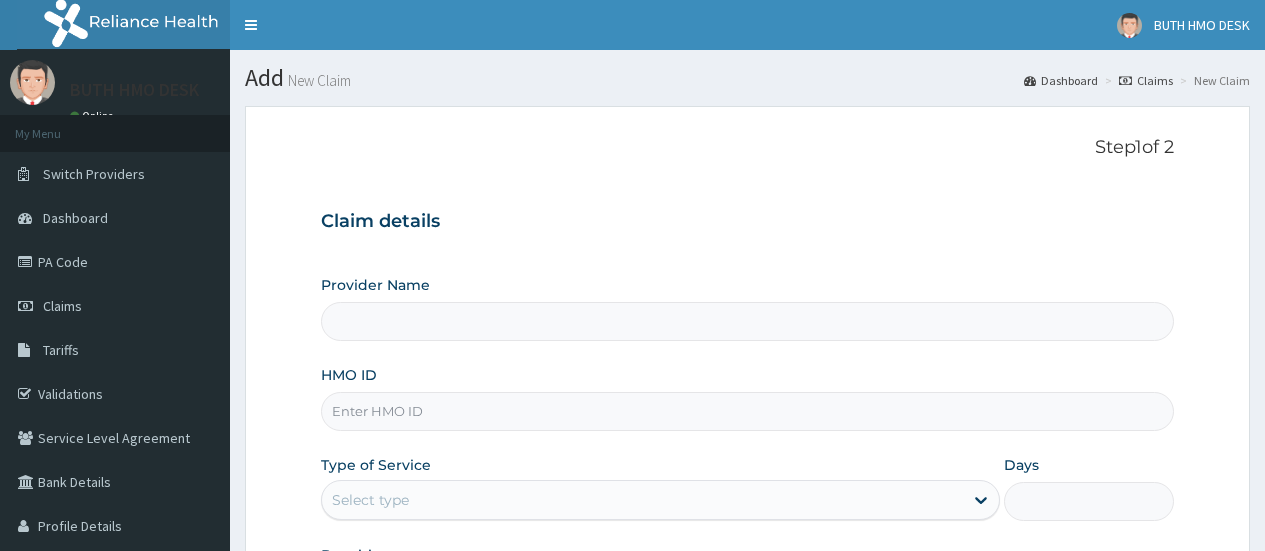 scroll, scrollTop: 0, scrollLeft: 0, axis: both 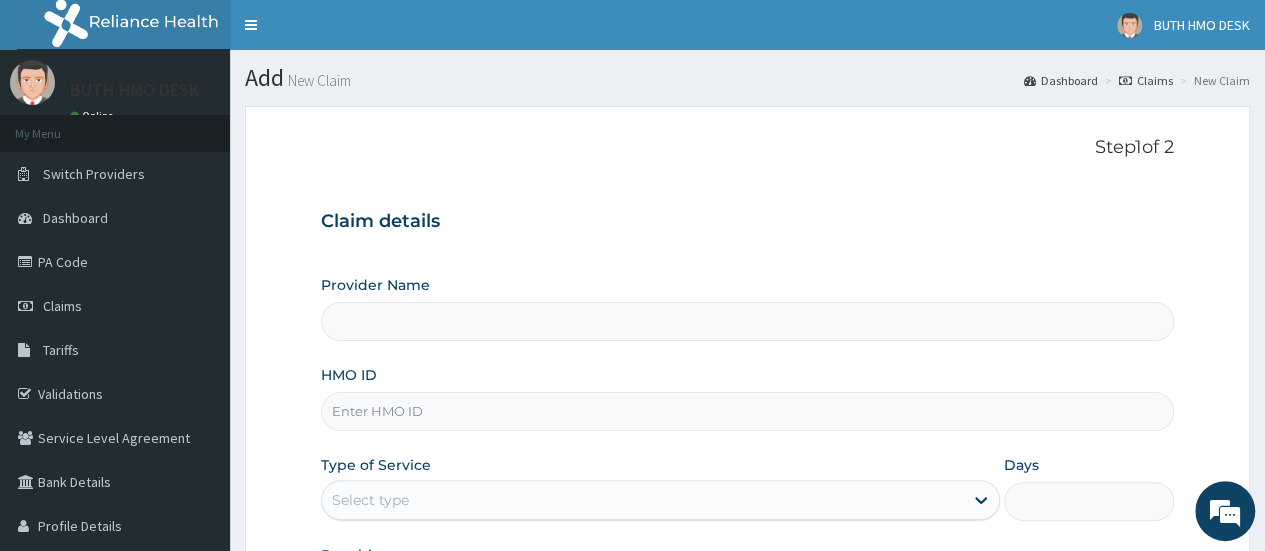 type on "BINGHAM UNIVERSITY TEACHING HOSPITAL" 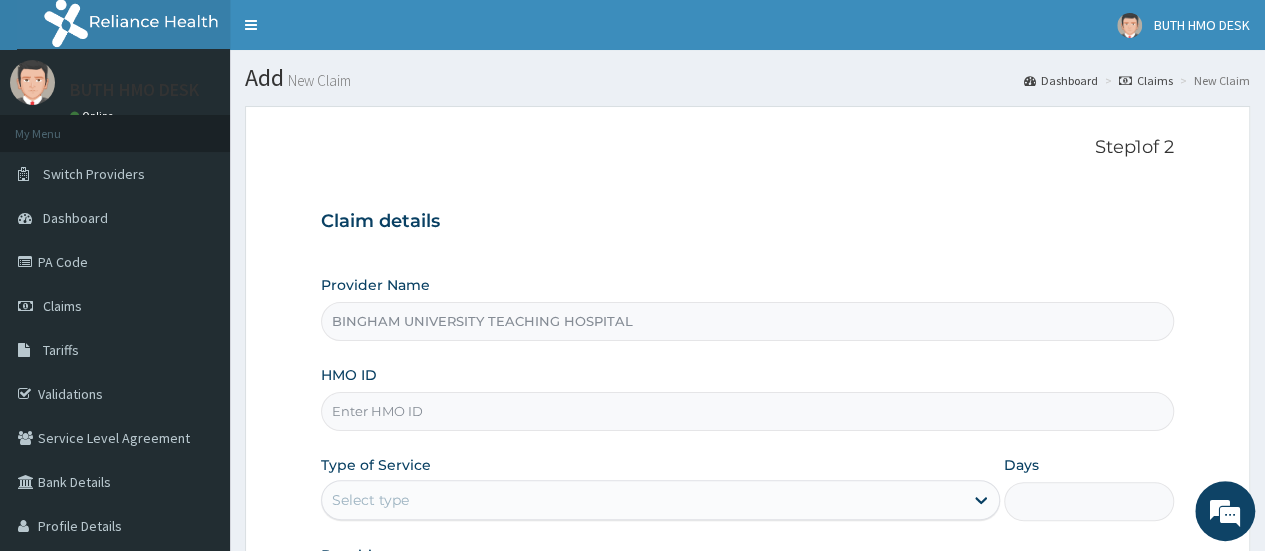 click on "HMO ID" at bounding box center [747, 411] 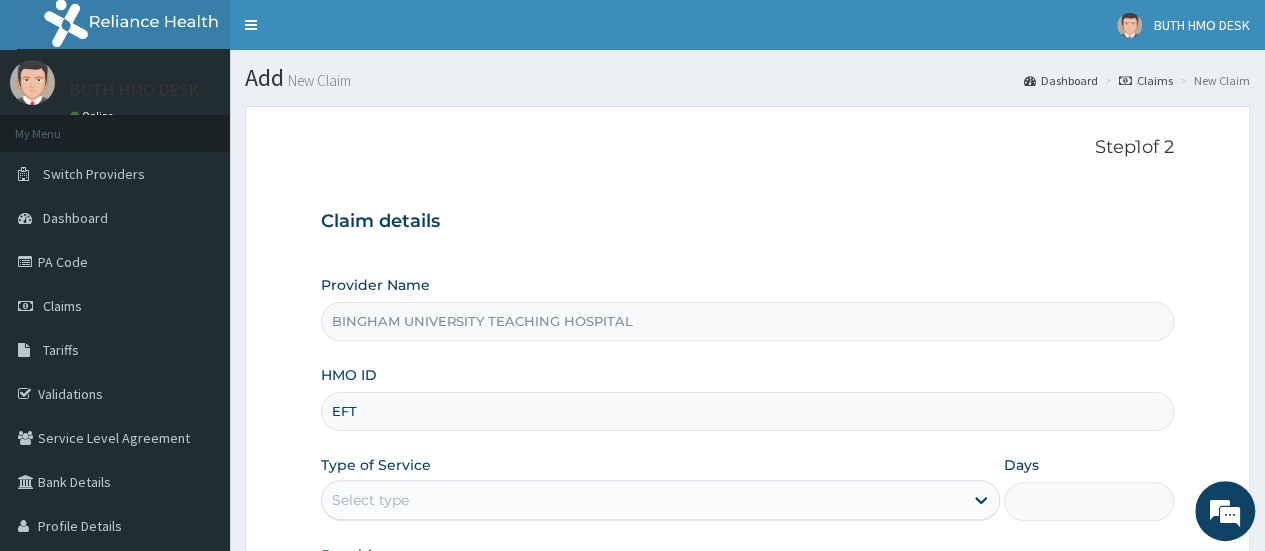 type on "EFT/10341/A" 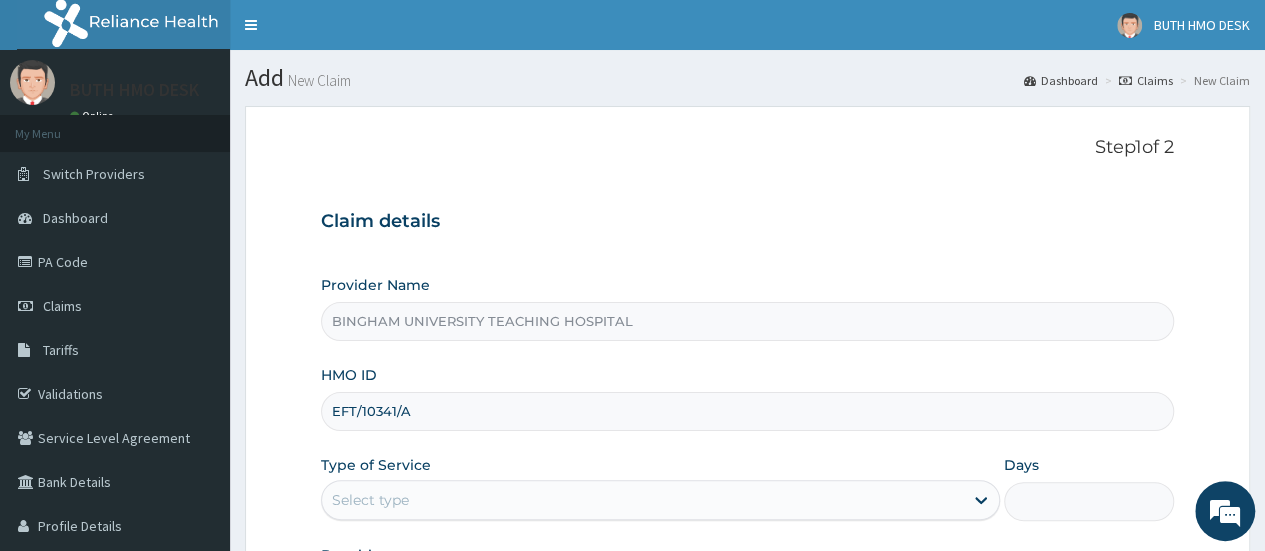 scroll, scrollTop: 0, scrollLeft: 0, axis: both 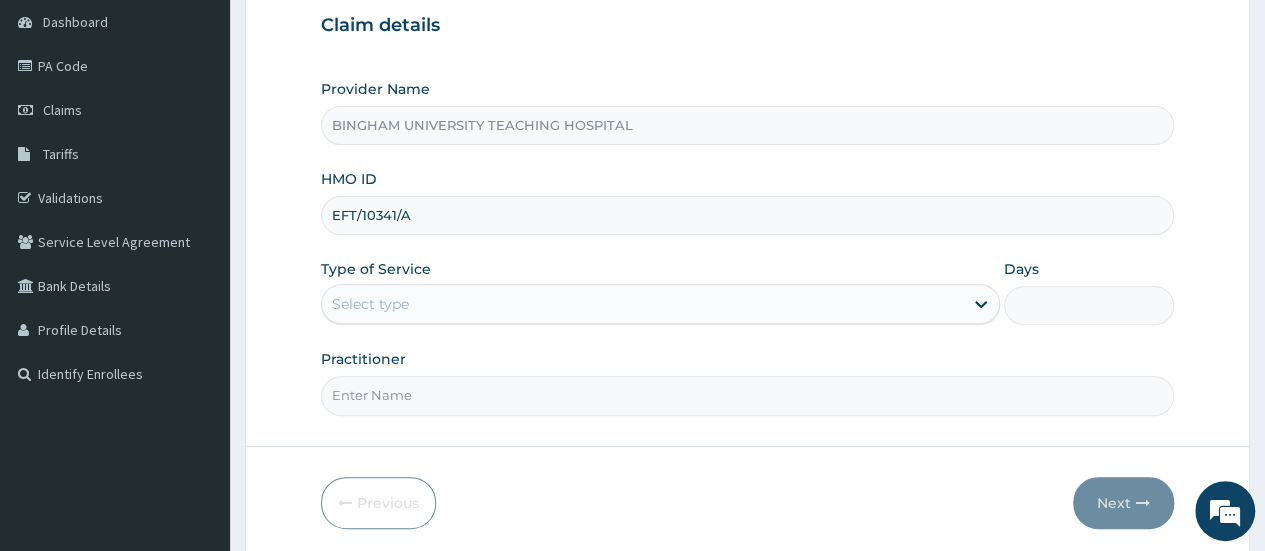click on "Select type" at bounding box center (642, 304) 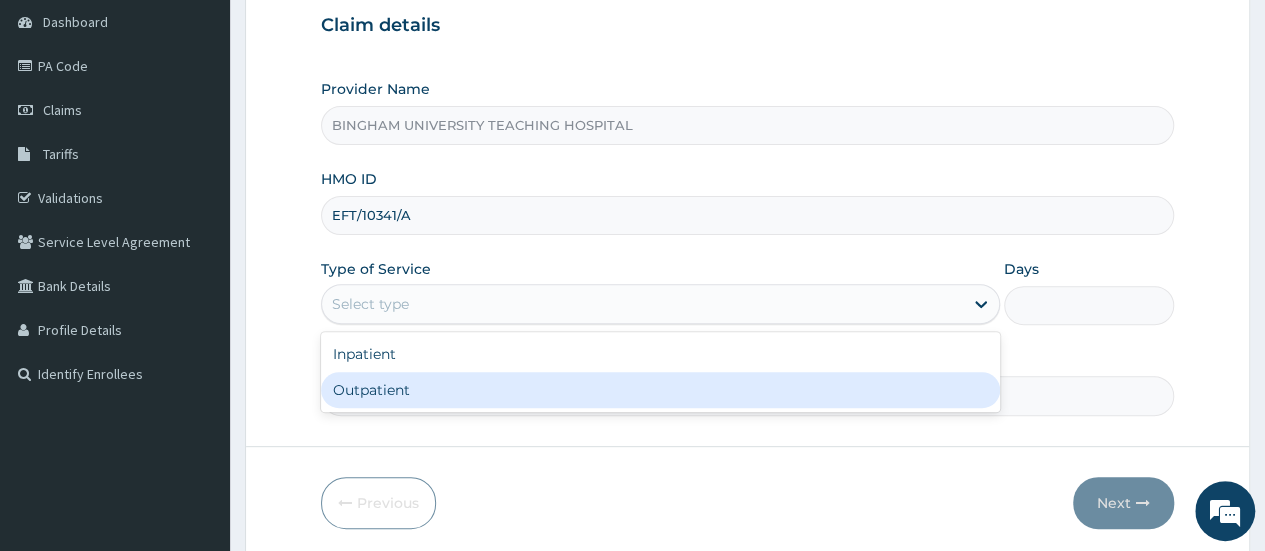 click on "Outpatient" at bounding box center [660, 390] 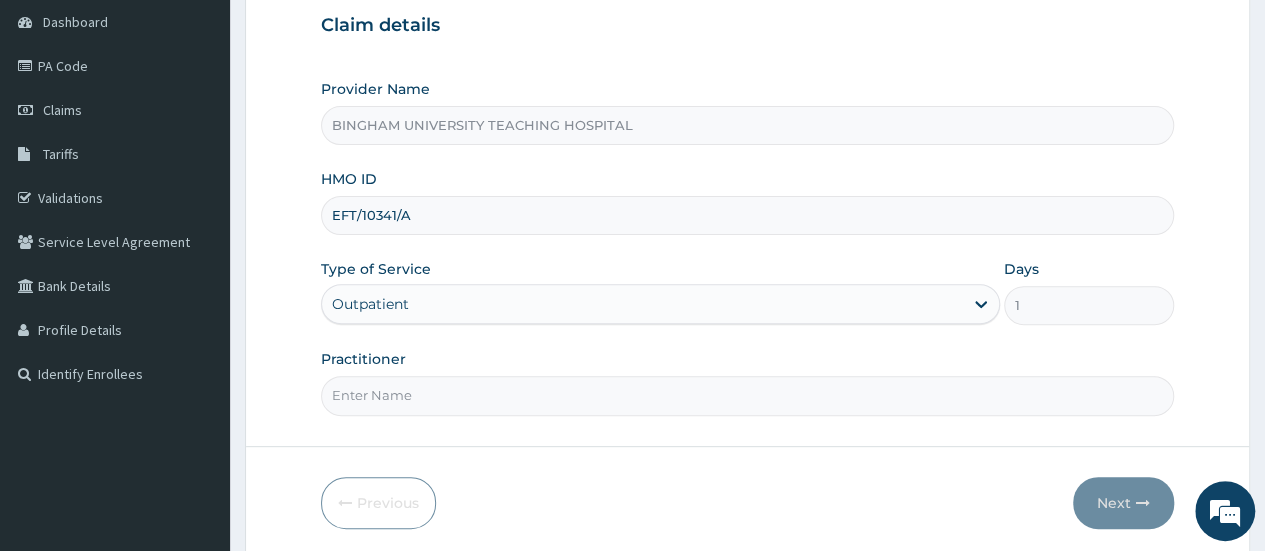 click on "Practitioner" at bounding box center [747, 395] 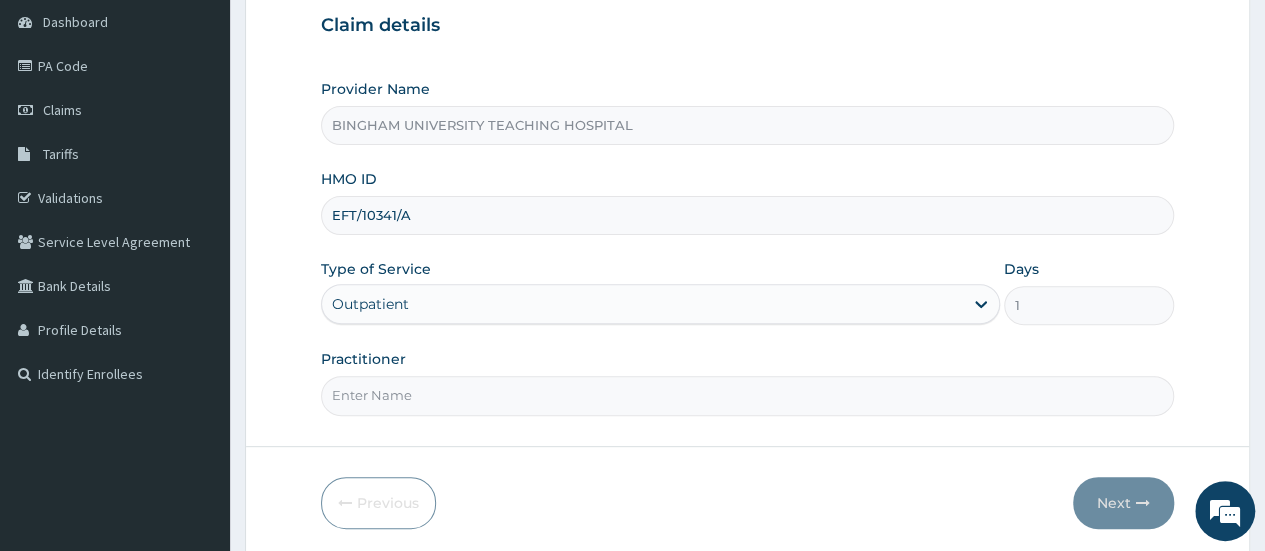 type on "AMAKU" 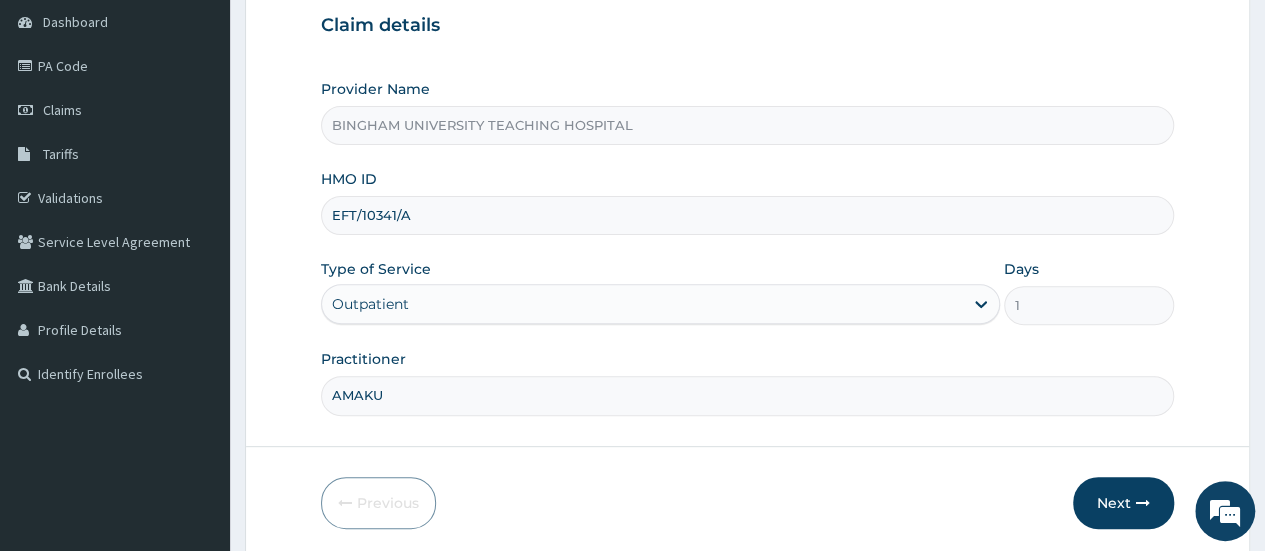scroll, scrollTop: 266, scrollLeft: 0, axis: vertical 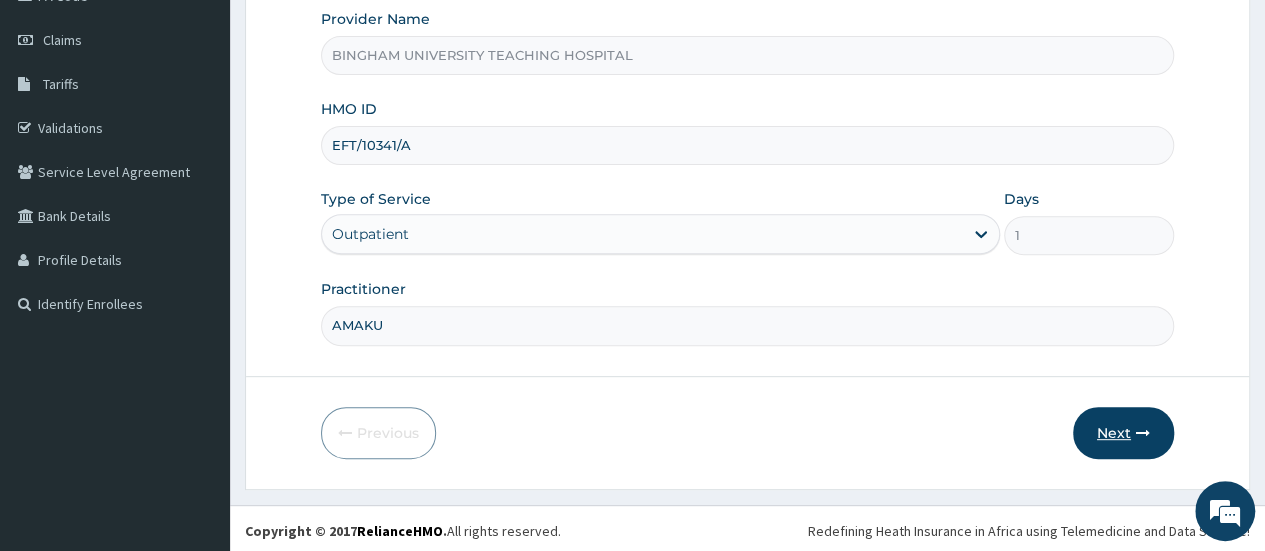click on "Next" at bounding box center [1123, 433] 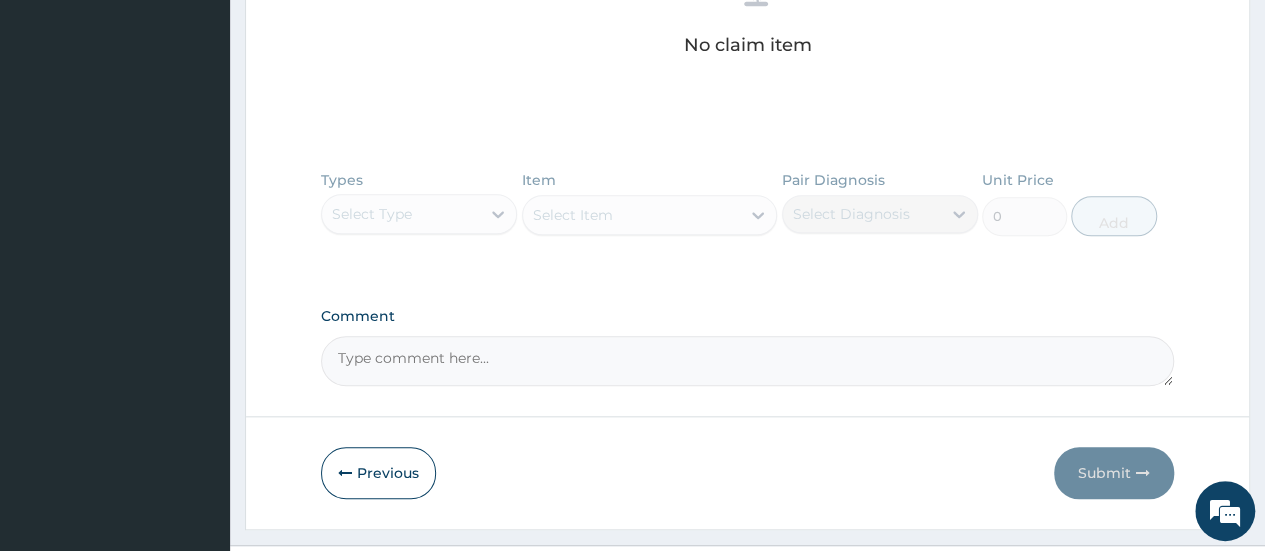 scroll, scrollTop: 860, scrollLeft: 0, axis: vertical 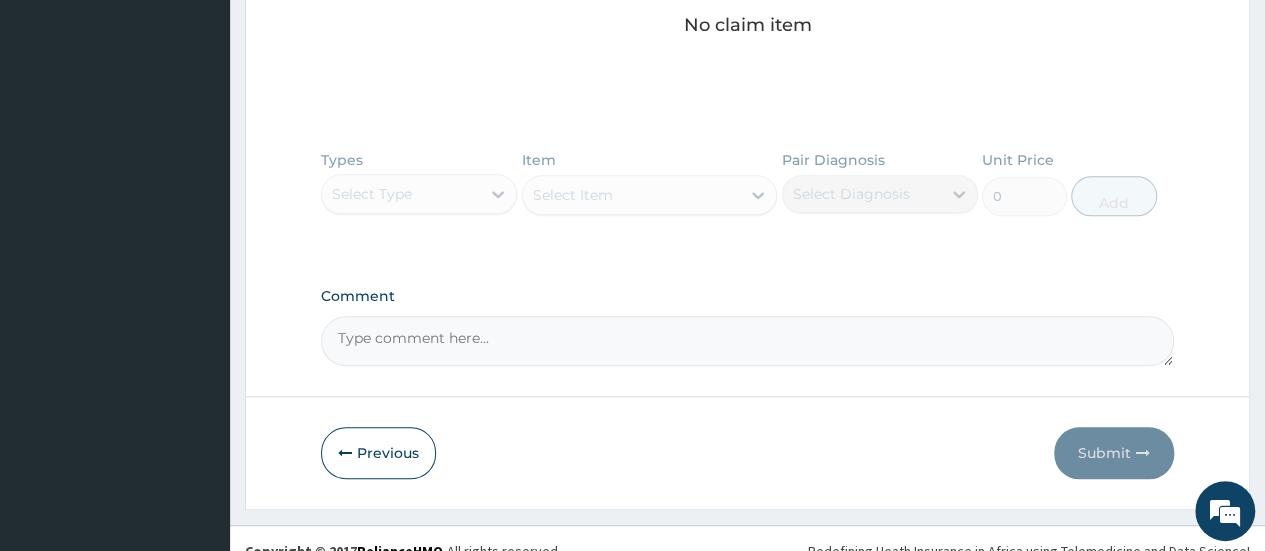 click on "Comment" at bounding box center [747, 341] 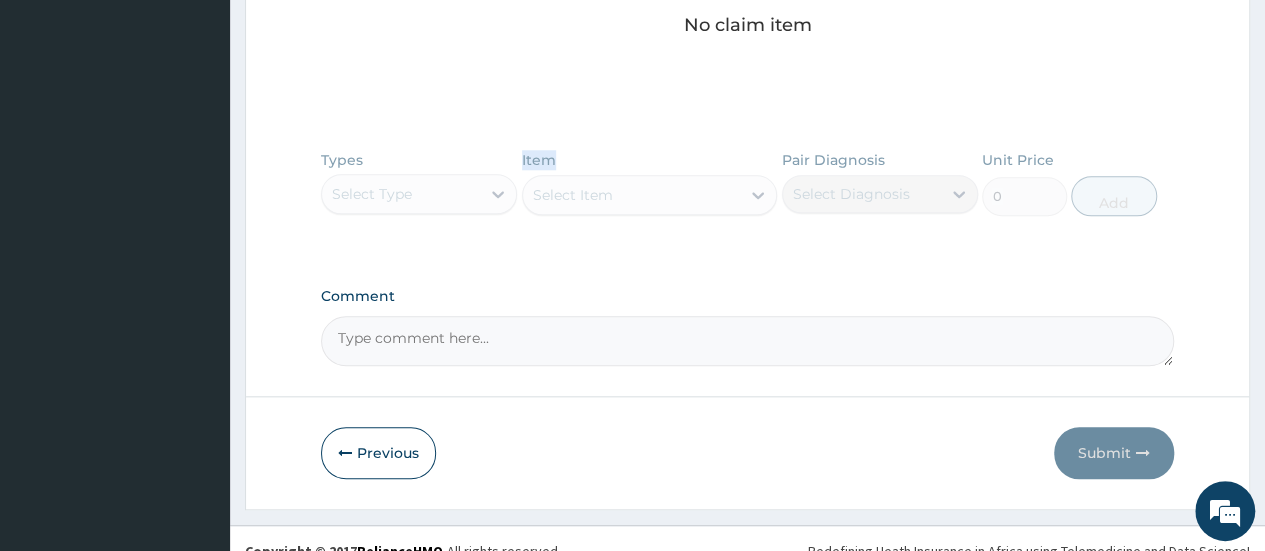click on "Types Select Type Item Select Item Pair Diagnosis Select Diagnosis Unit Price 0 Add" at bounding box center [747, 198] 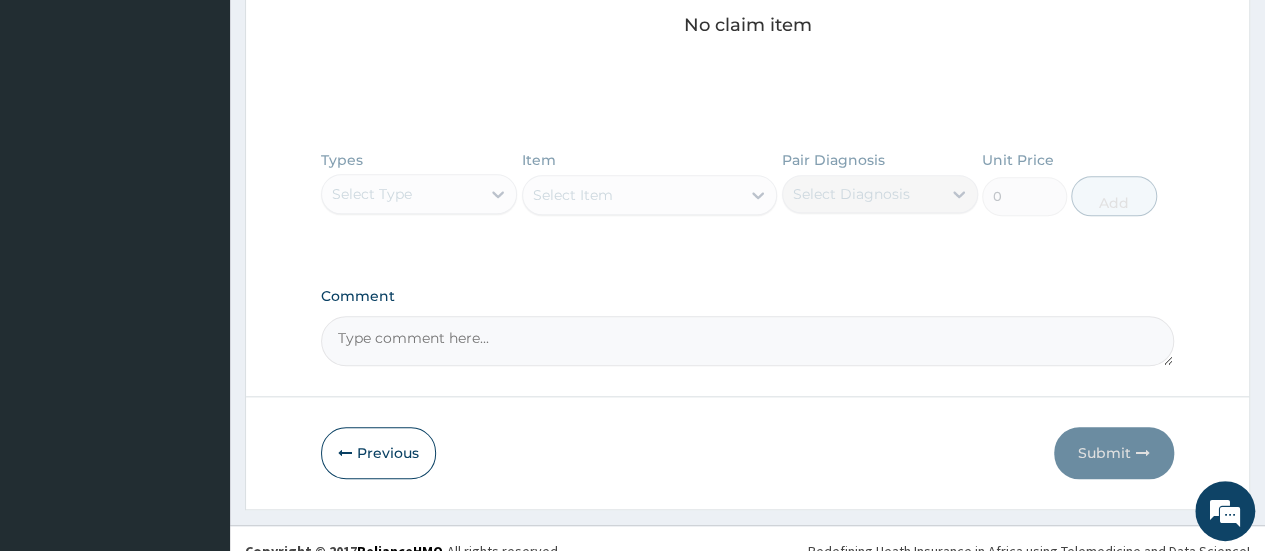 click on "Types Select Type Item Select Item Pair Diagnosis Select Diagnosis Unit Price 0 Add" at bounding box center [747, 198] 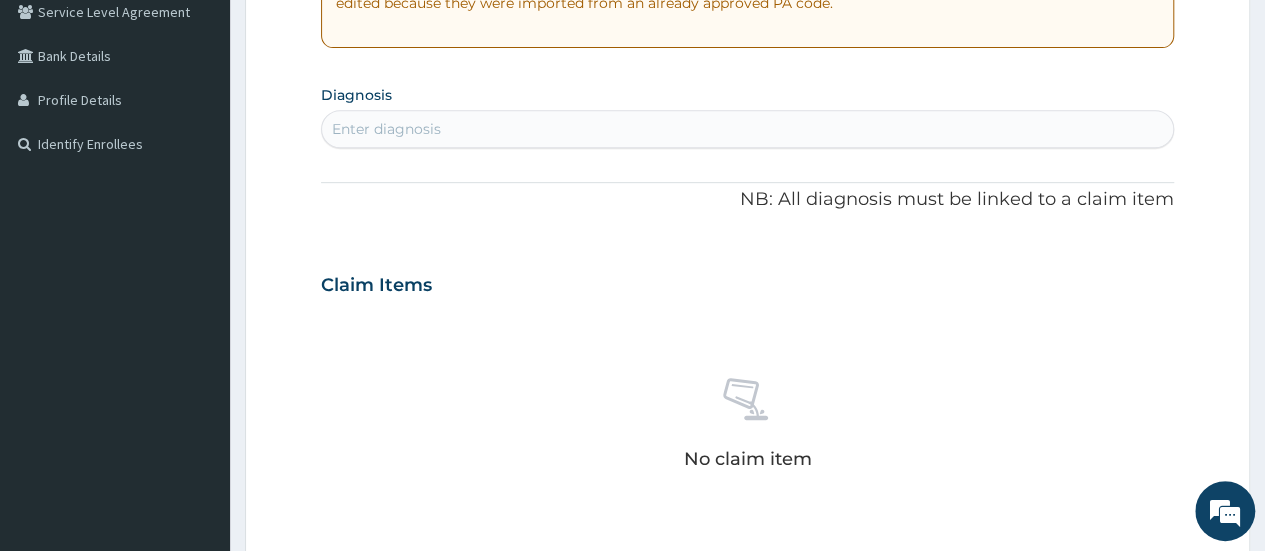 scroll, scrollTop: 424, scrollLeft: 0, axis: vertical 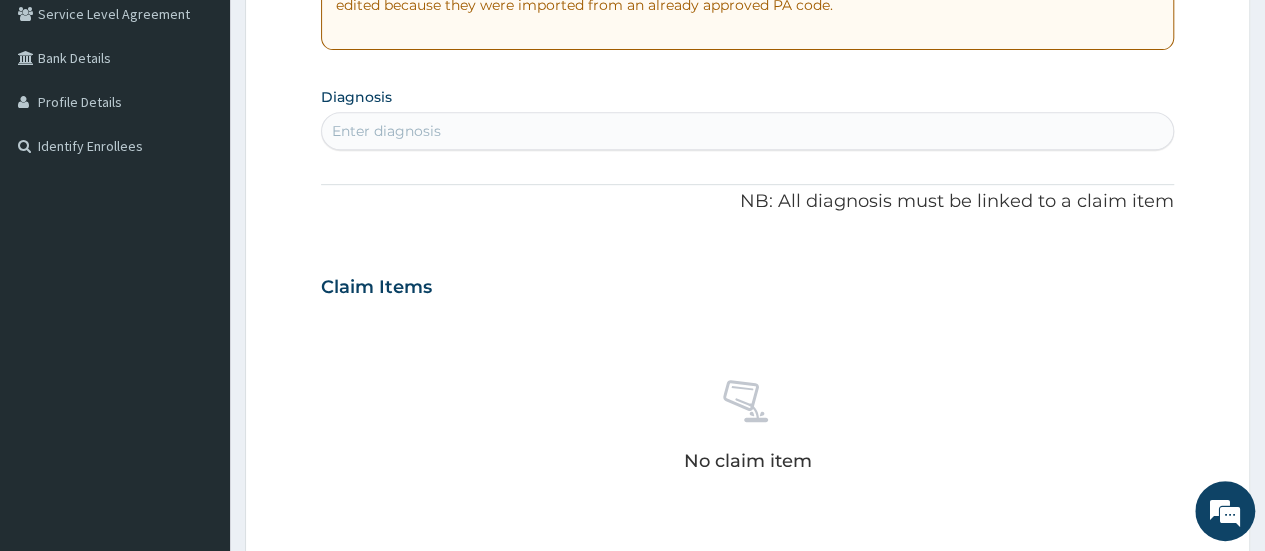 click on "Enter diagnosis" at bounding box center [386, 131] 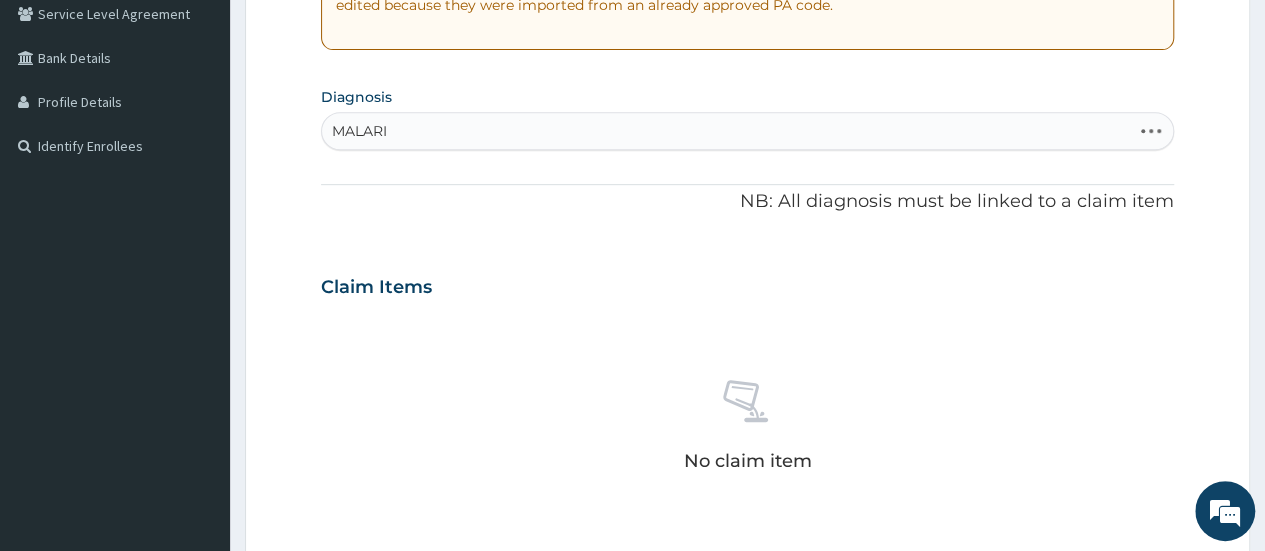 type on "MALARIA" 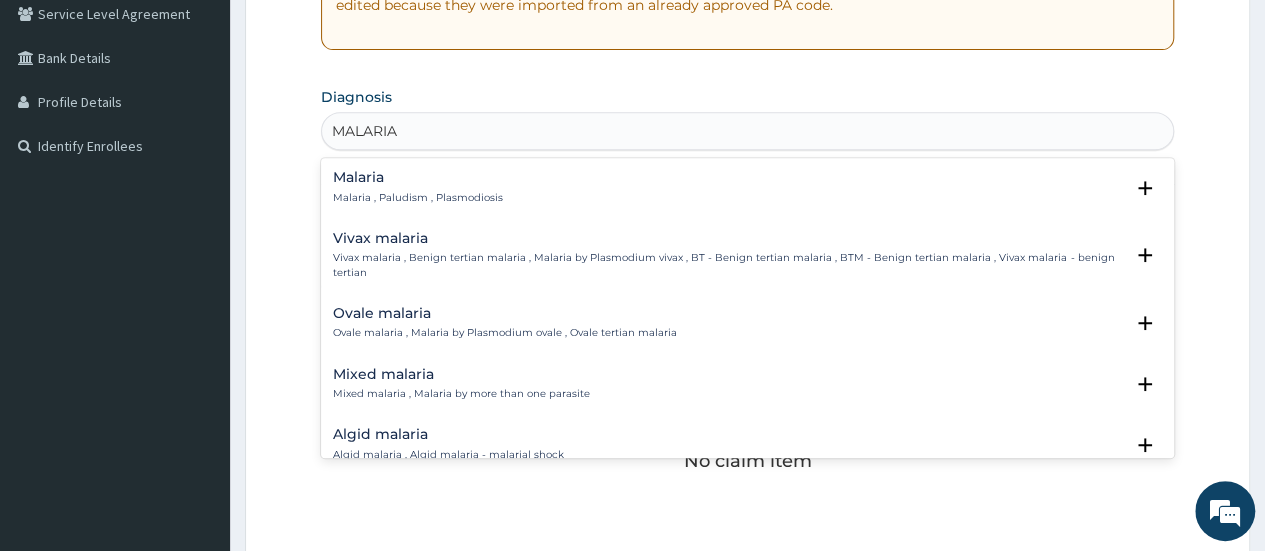 click on "Malaria , Paludism , Plasmodiosis" at bounding box center (418, 198) 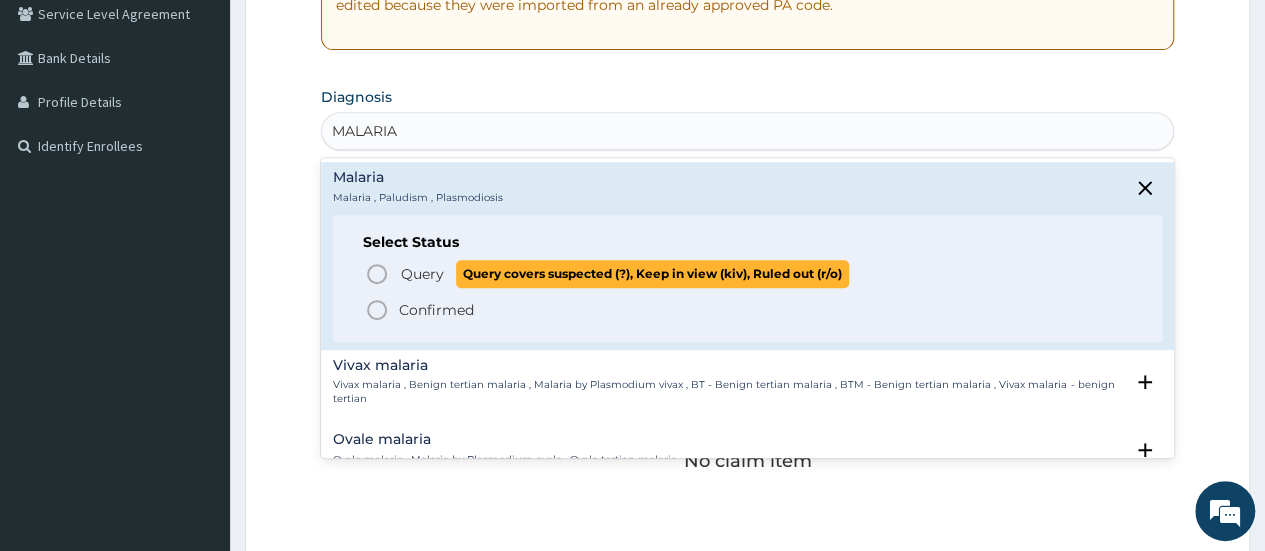 click 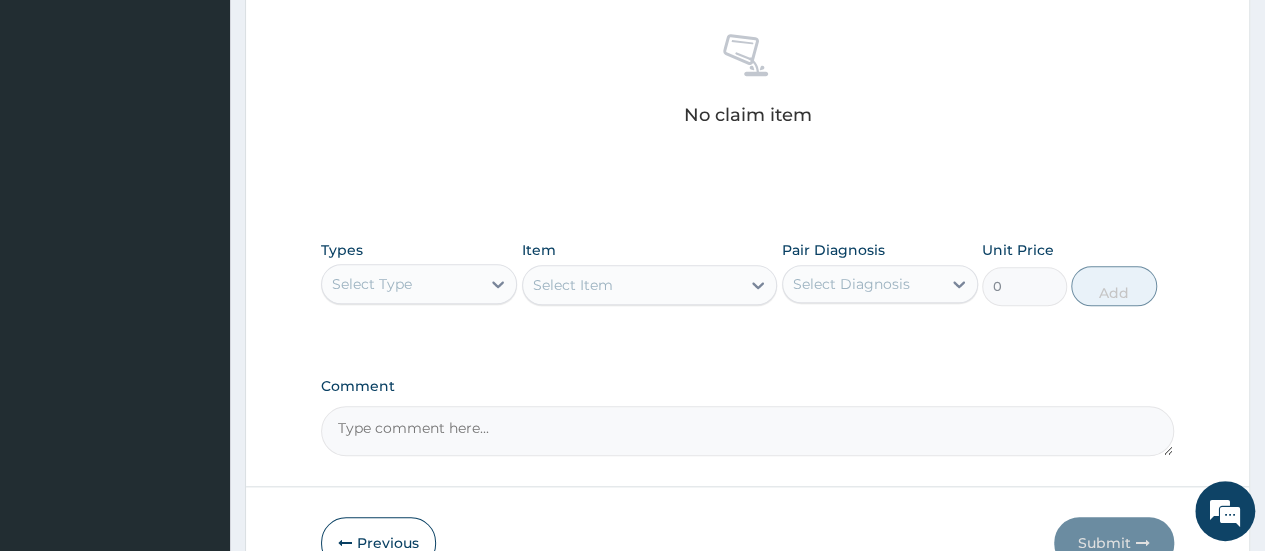 scroll, scrollTop: 778, scrollLeft: 0, axis: vertical 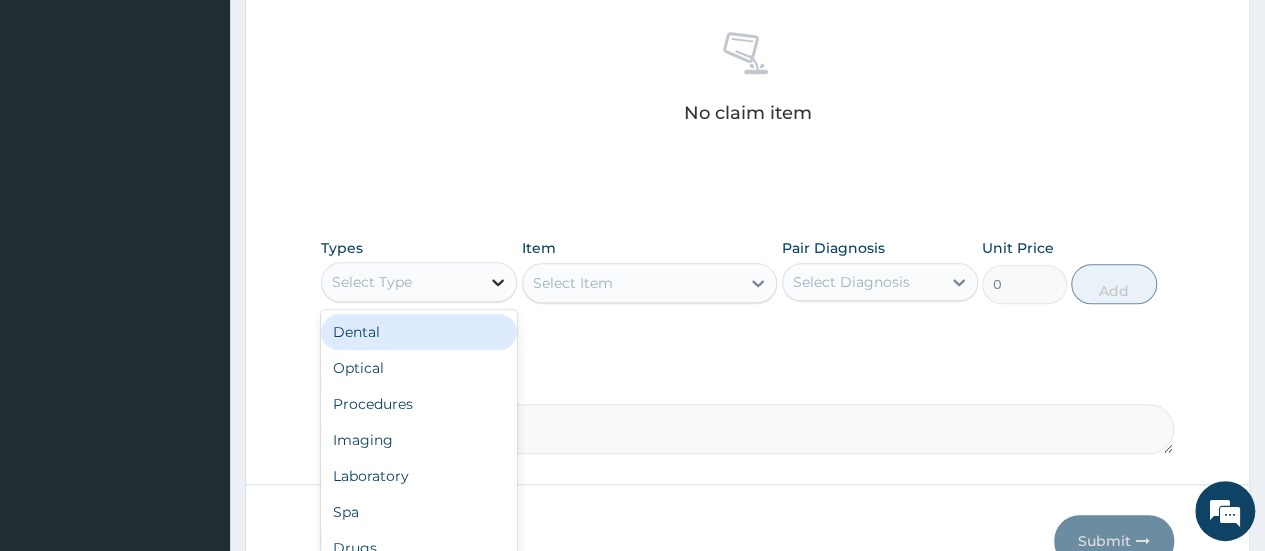 click 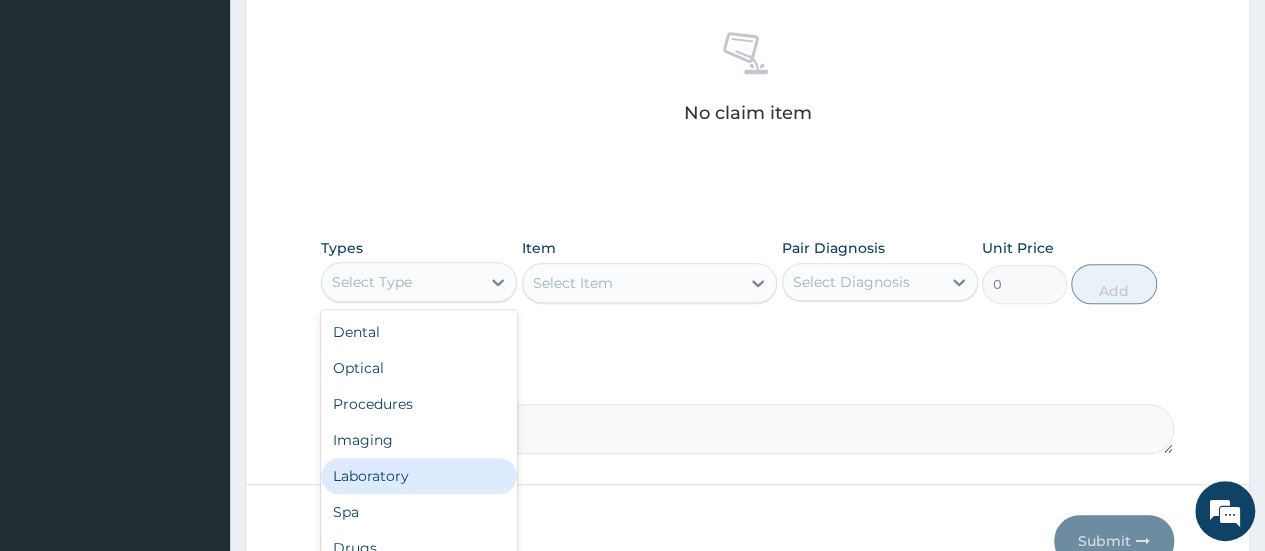 click on "Laboratory" at bounding box center (419, 476) 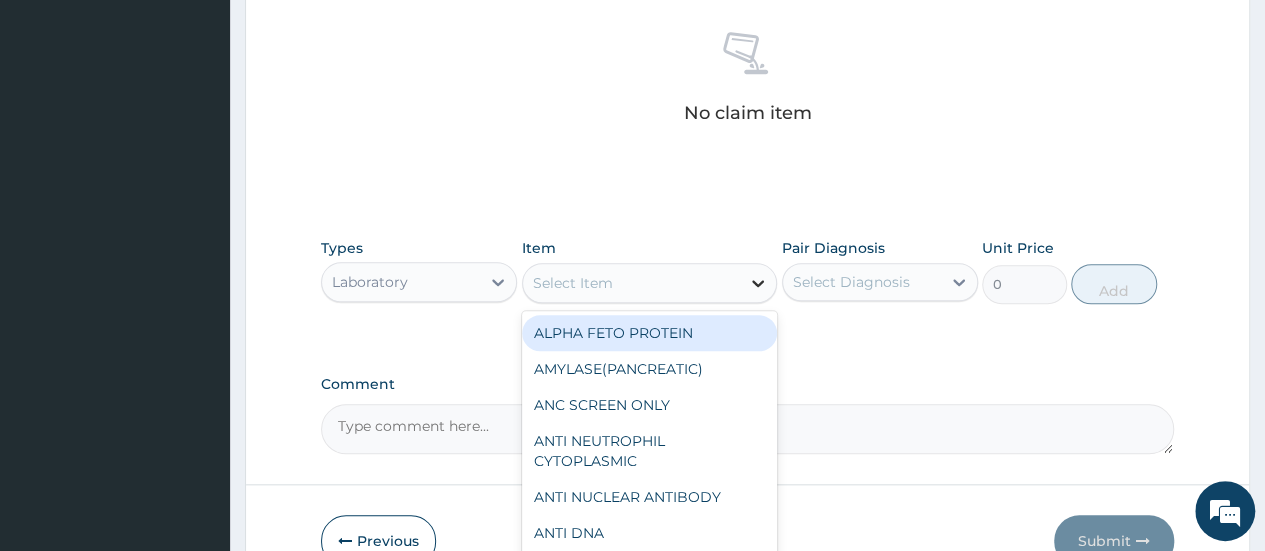 click 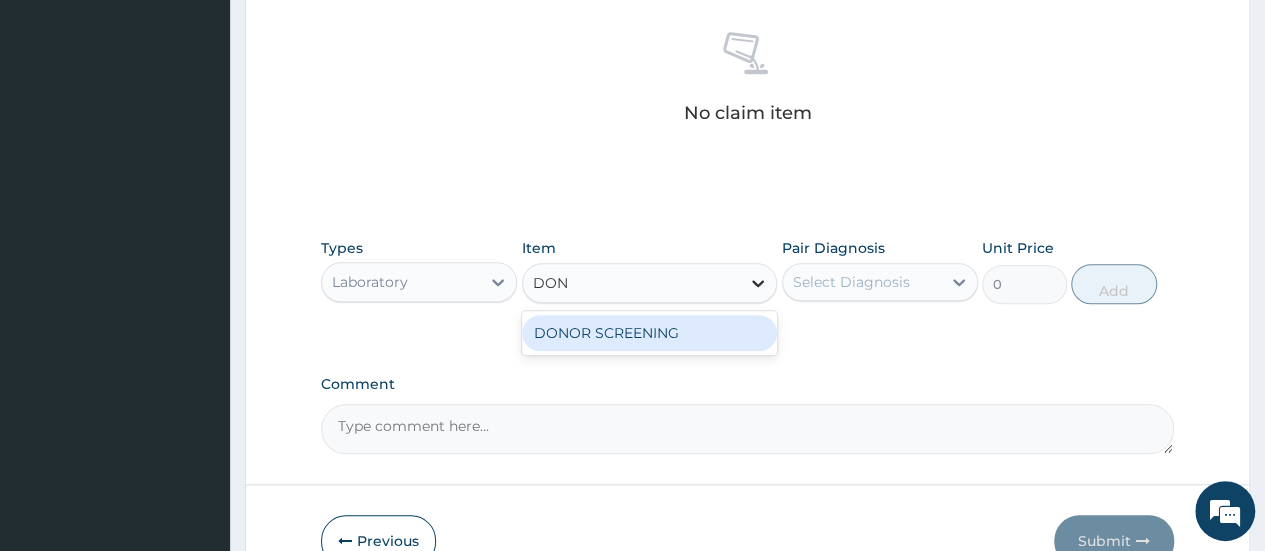 type on "DONO" 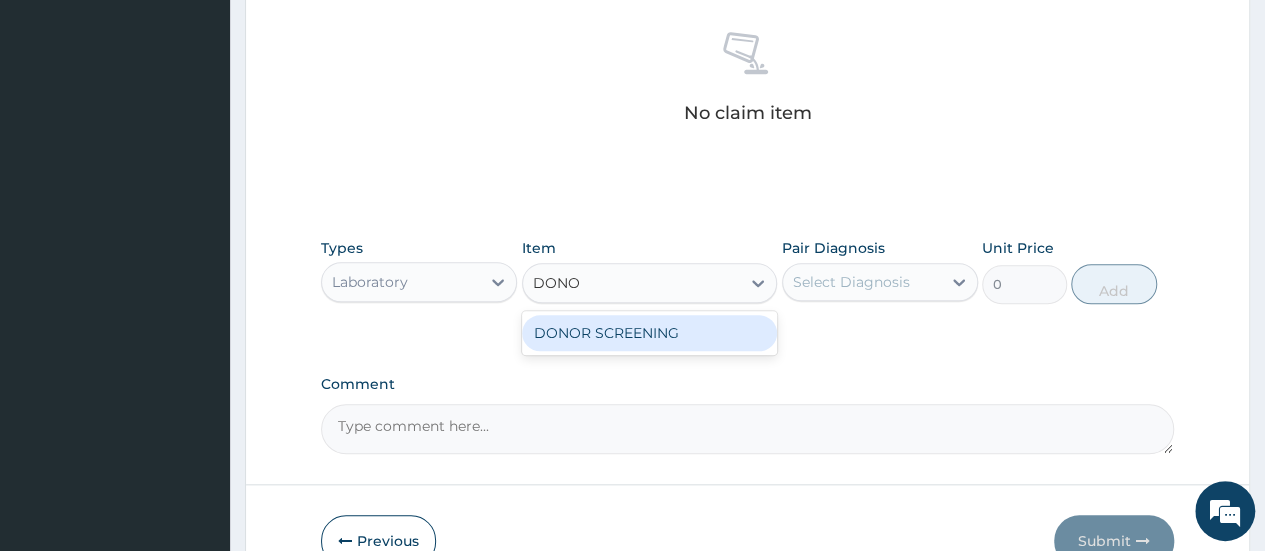 click on "DONOR SCREENING" at bounding box center [650, 333] 